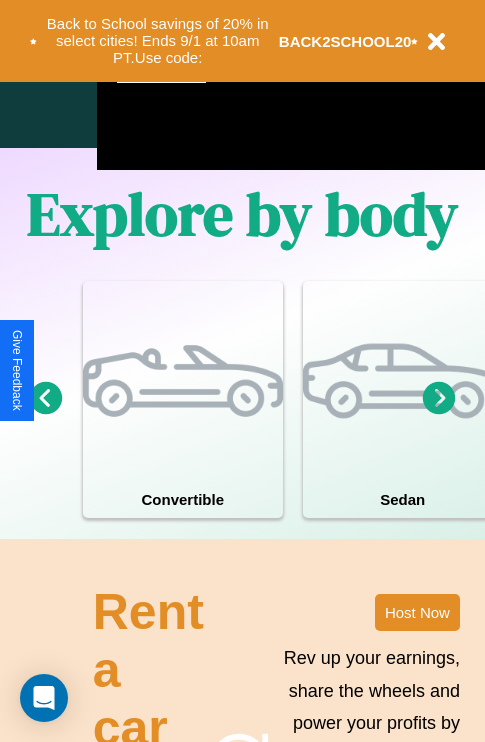 scroll, scrollTop: 1285, scrollLeft: 0, axis: vertical 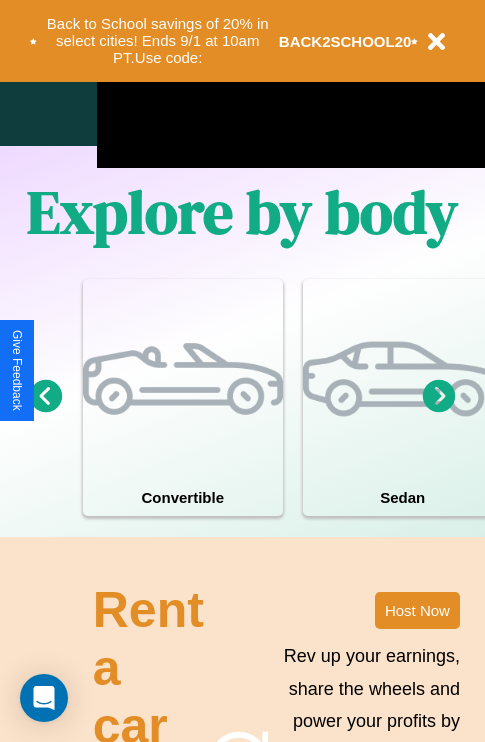 click 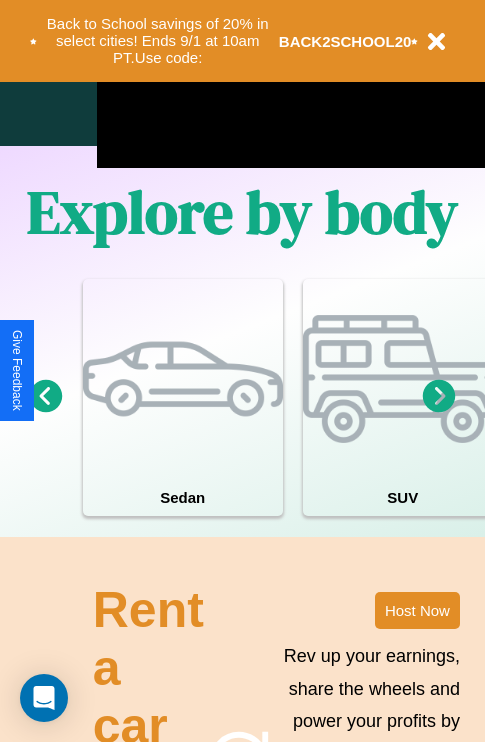 click 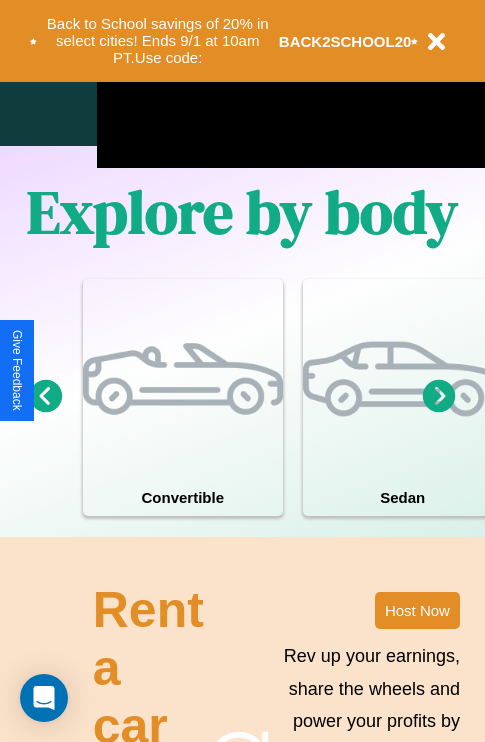 click 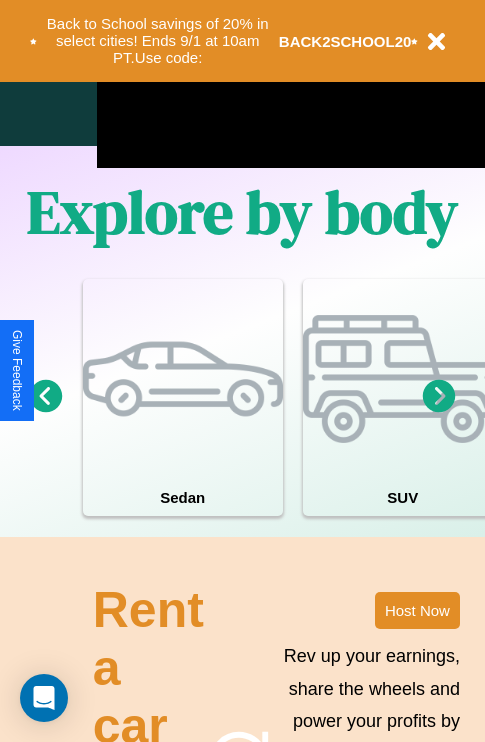 click 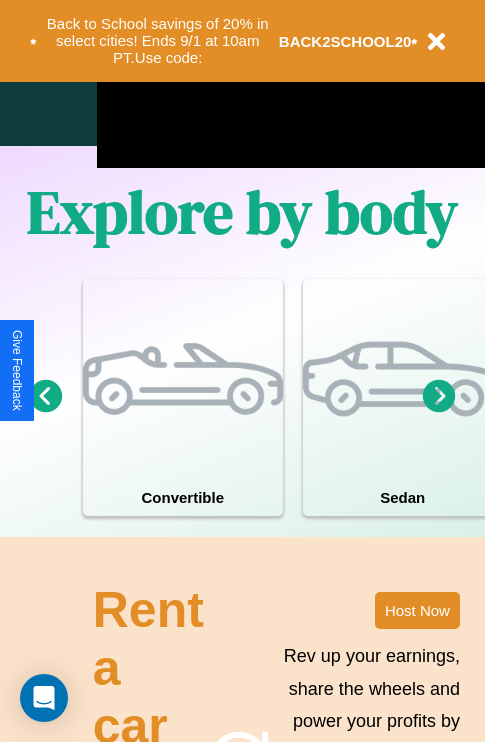 click 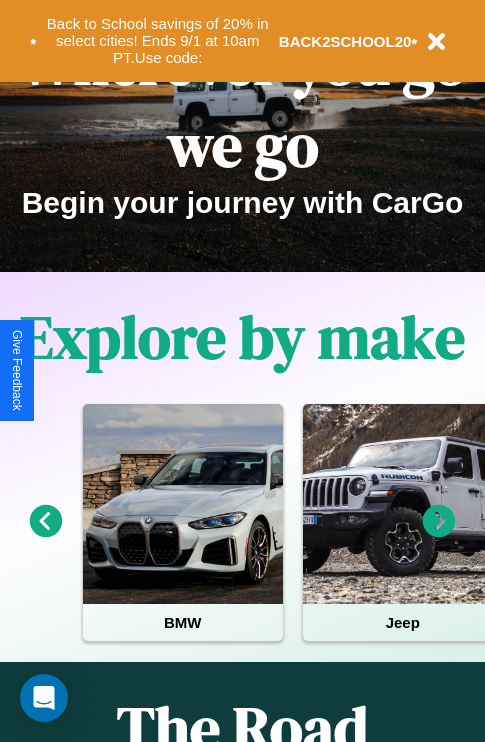 scroll, scrollTop: 0, scrollLeft: 0, axis: both 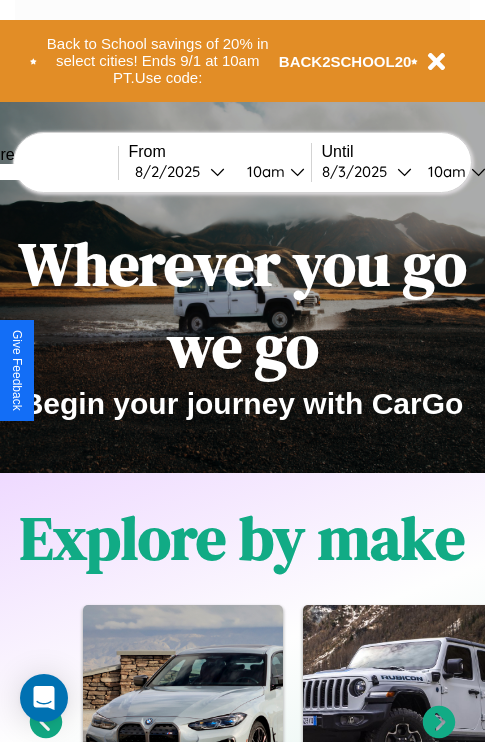 click at bounding box center [43, 172] 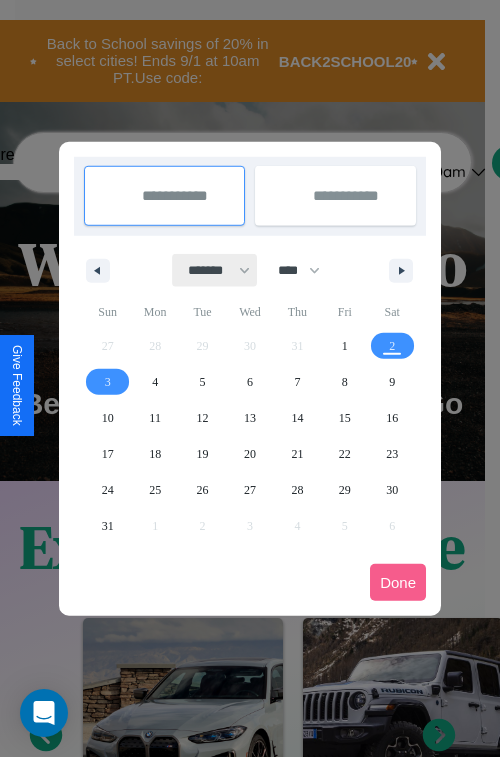 click on "******* ******** ***** ***** *** **** **** ****** ********* ******* ******** ********" at bounding box center [215, 270] 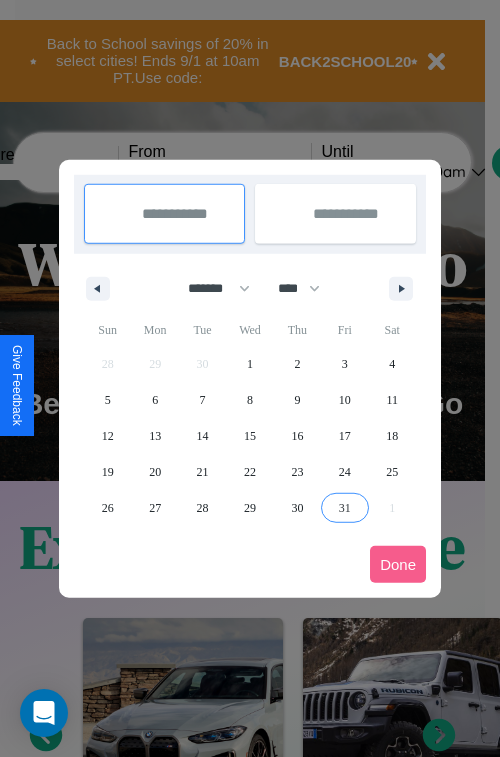 click on "31" at bounding box center (345, 508) 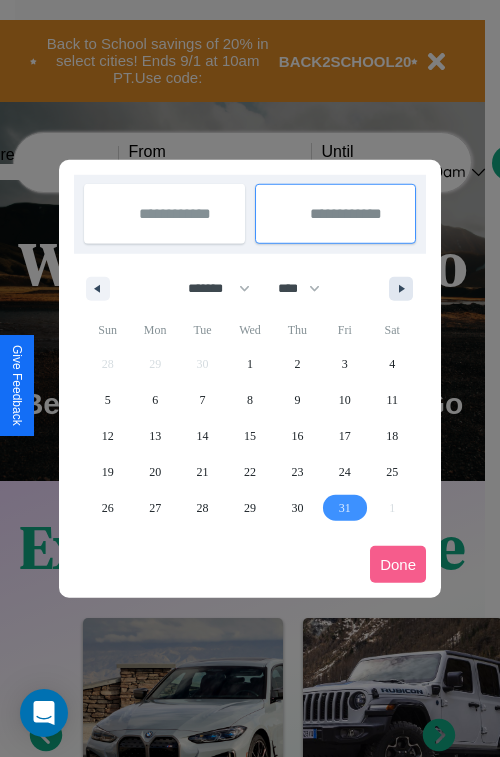 click at bounding box center (405, 289) 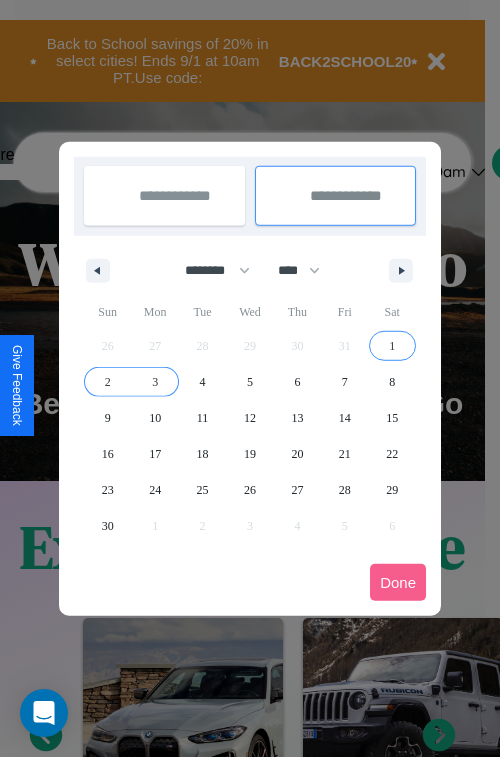 click on "3" at bounding box center [155, 382] 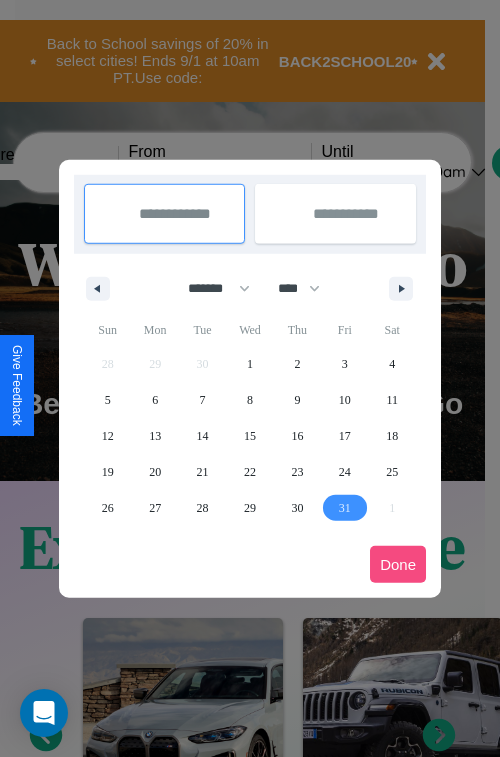 click on "Done" at bounding box center (398, 564) 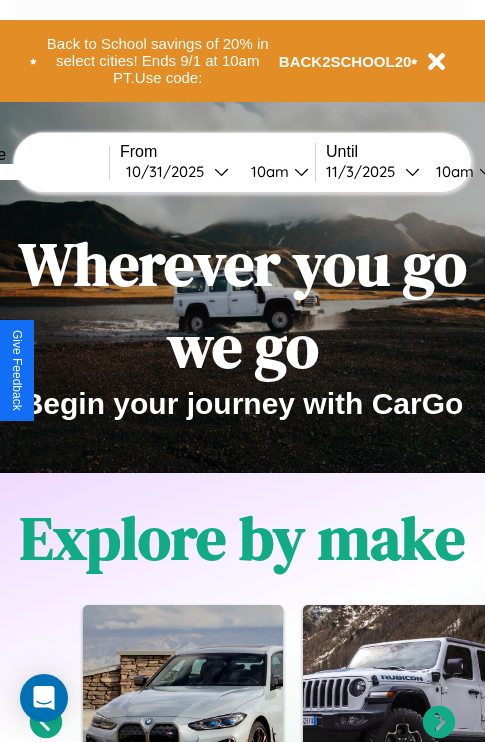 click on "10am" at bounding box center (267, 171) 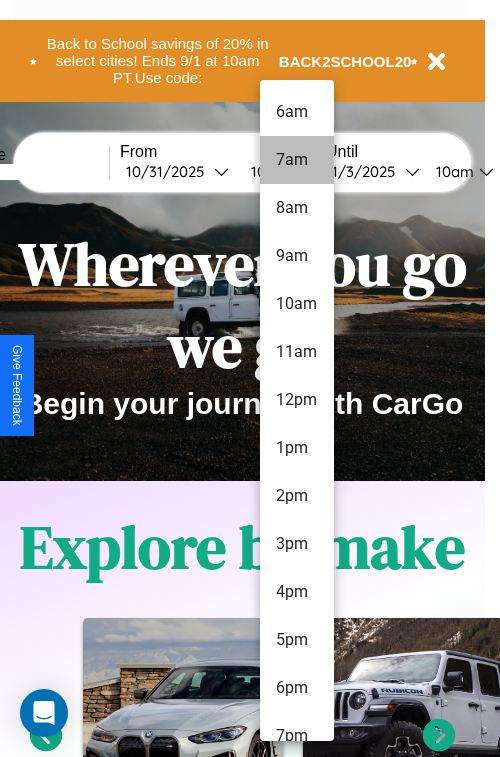click on "7am" at bounding box center [297, 160] 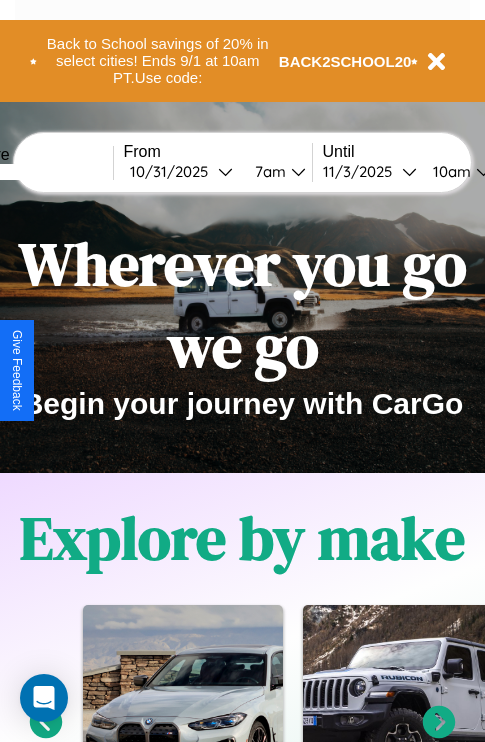 scroll, scrollTop: 0, scrollLeft: 72, axis: horizontal 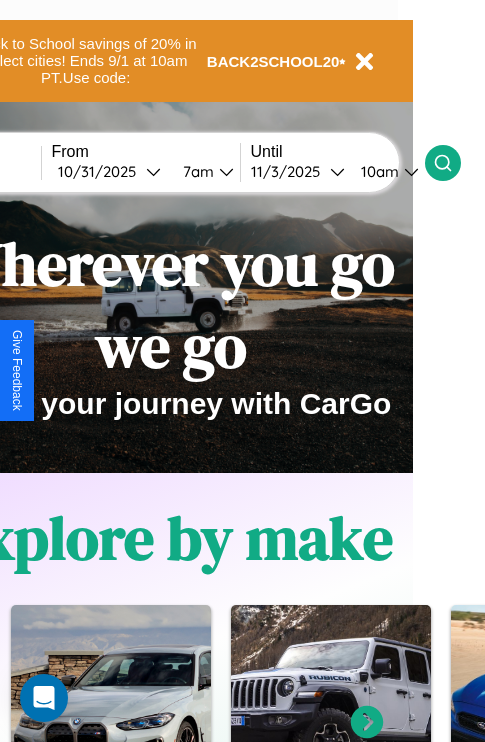 click 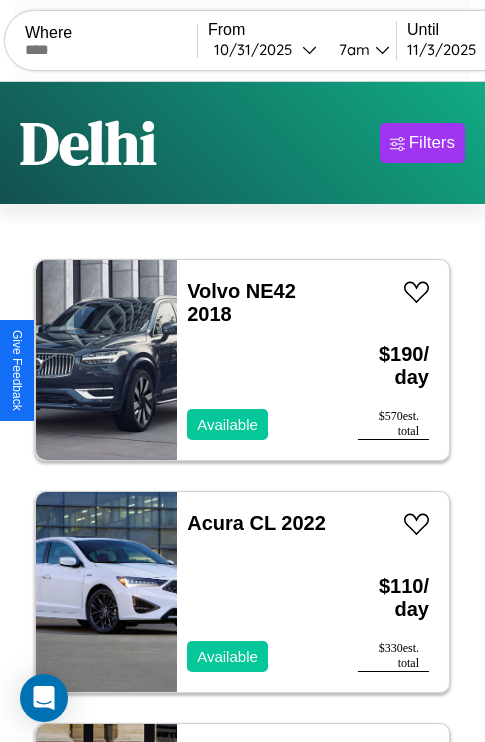 scroll, scrollTop: 66, scrollLeft: 0, axis: vertical 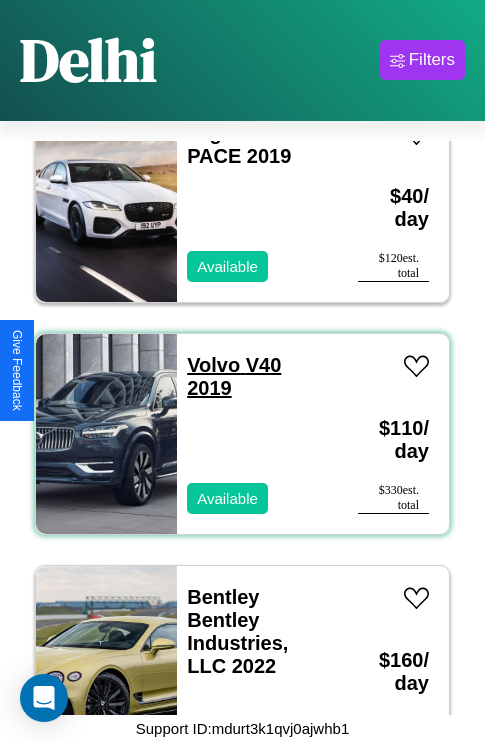click on "Volvo   V40   2019" at bounding box center [234, 376] 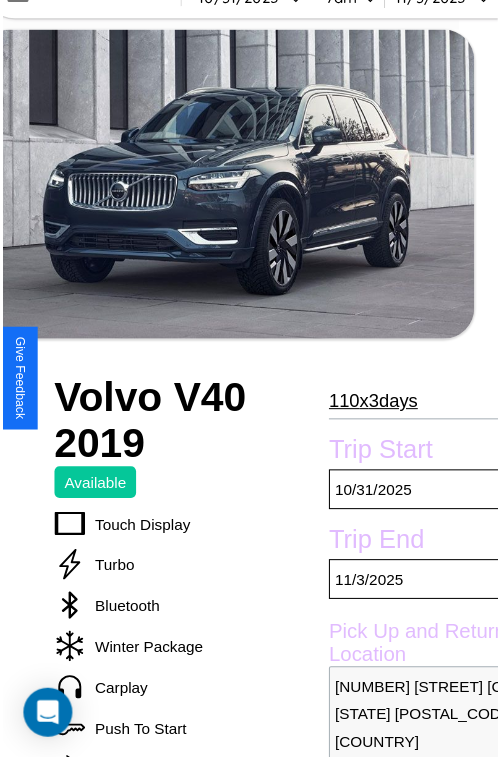 scroll, scrollTop: 160, scrollLeft: 72, axis: both 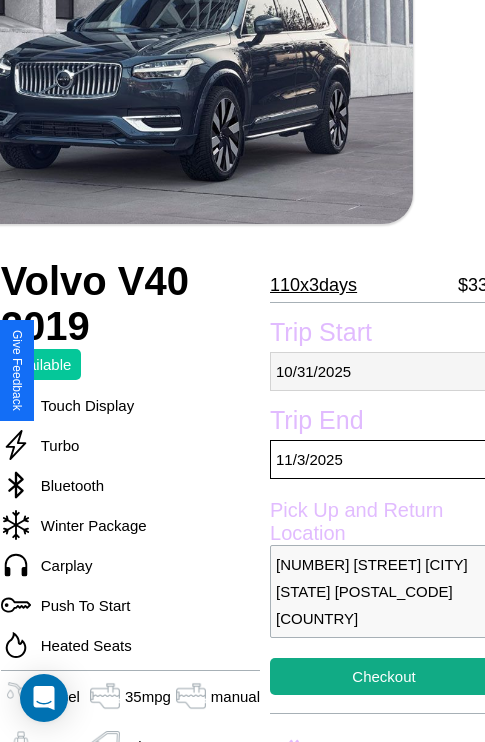 click on "10 / 31 / 2025" at bounding box center (384, 371) 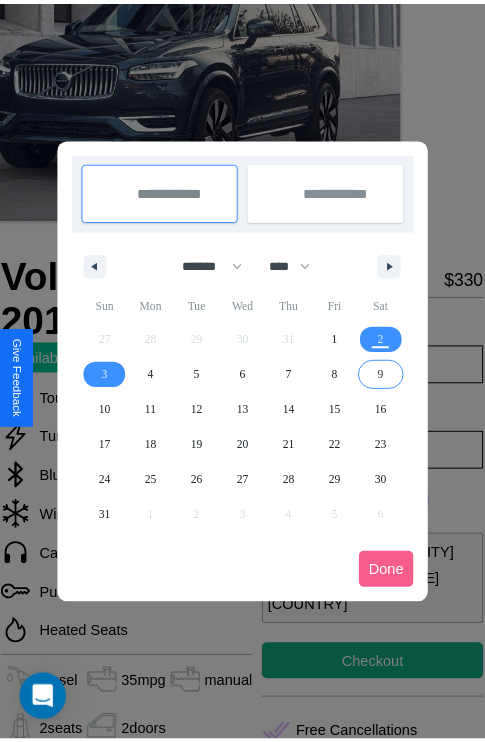 scroll, scrollTop: 0, scrollLeft: 72, axis: horizontal 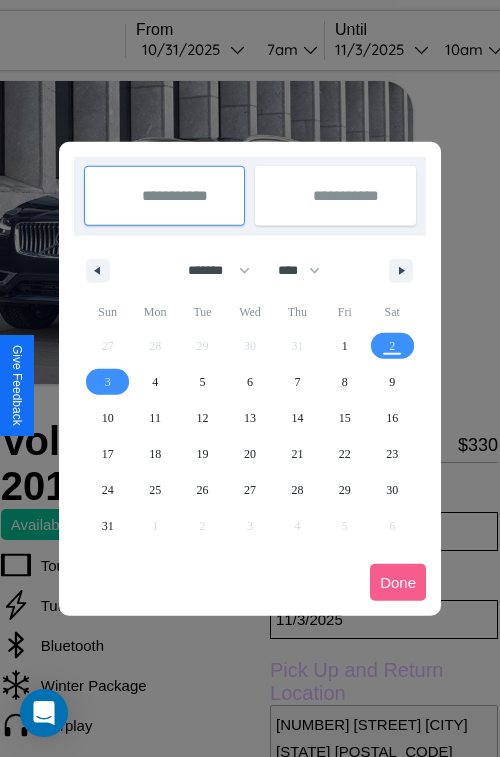 click at bounding box center (250, 378) 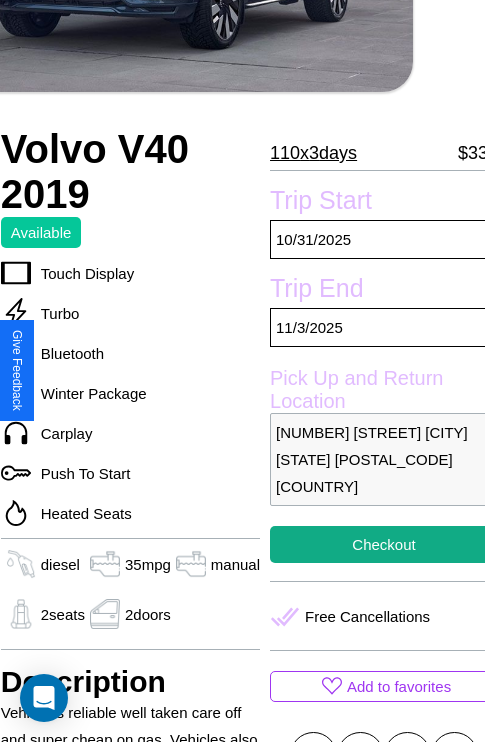 scroll, scrollTop: 649, scrollLeft: 72, axis: both 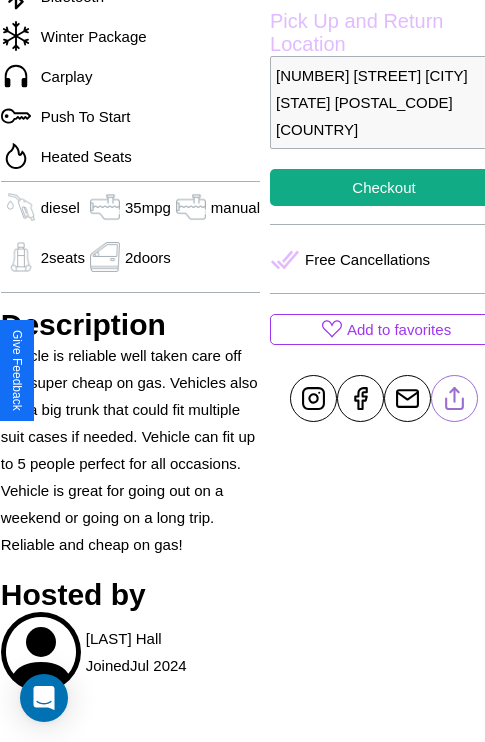 click 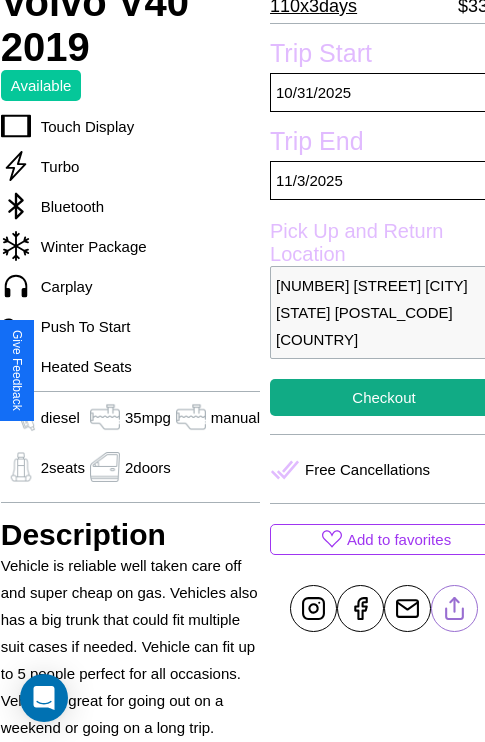 scroll, scrollTop: 438, scrollLeft: 72, axis: both 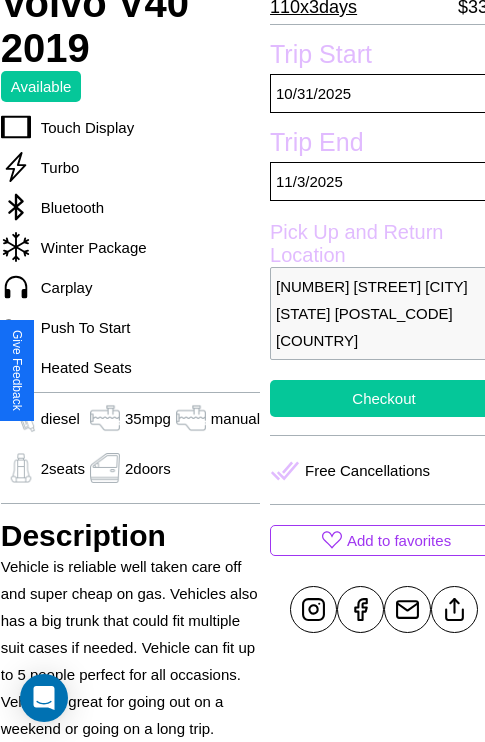click on "Checkout" at bounding box center [384, 398] 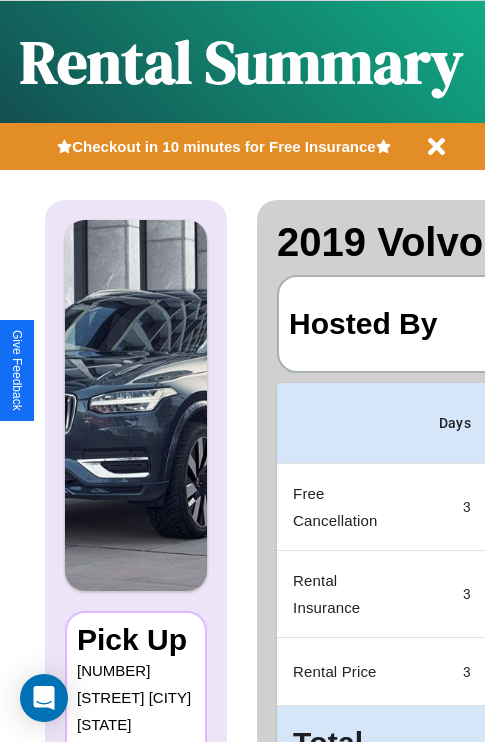 scroll, scrollTop: 0, scrollLeft: 383, axis: horizontal 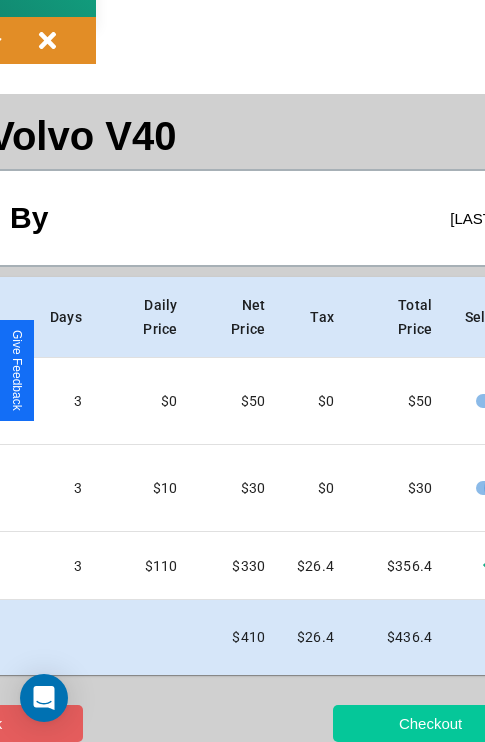 click on "Checkout" at bounding box center (430, 723) 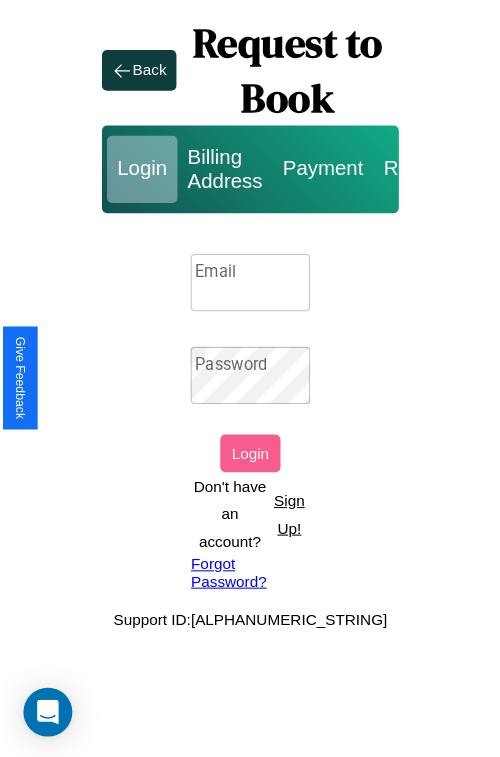 scroll, scrollTop: 0, scrollLeft: 0, axis: both 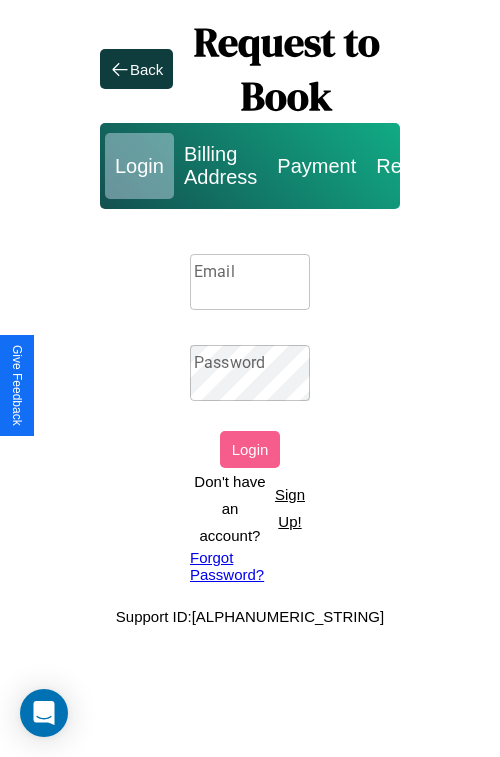 click on "Email" at bounding box center [250, 282] 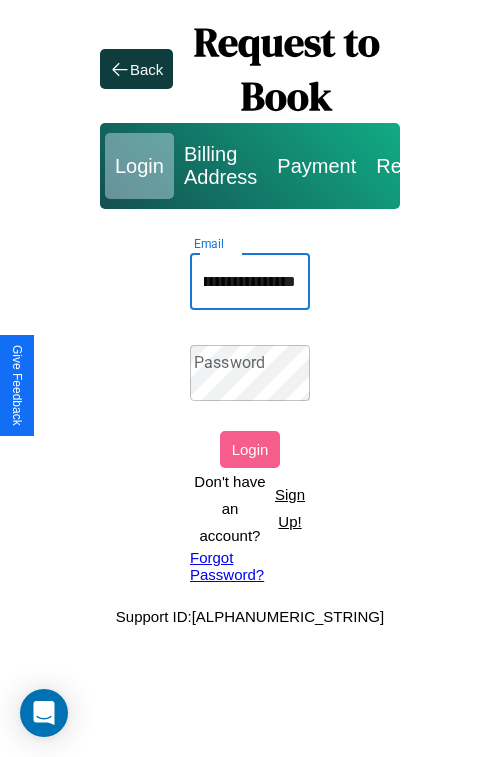 scroll, scrollTop: 0, scrollLeft: 76, axis: horizontal 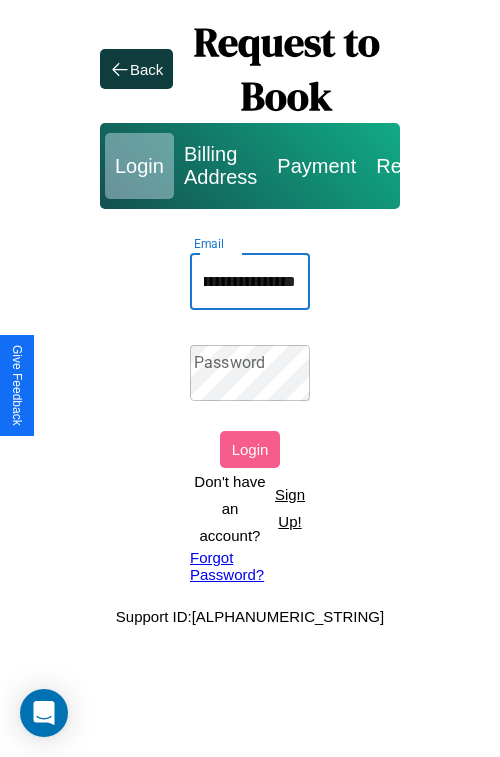 type on "**********" 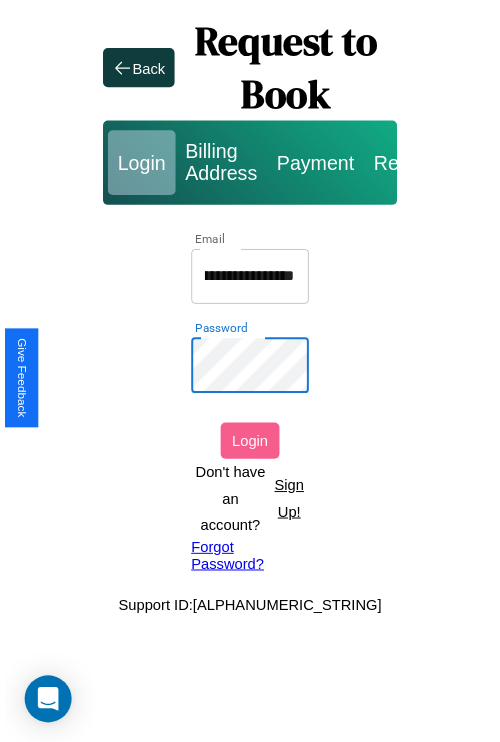 scroll, scrollTop: 0, scrollLeft: 0, axis: both 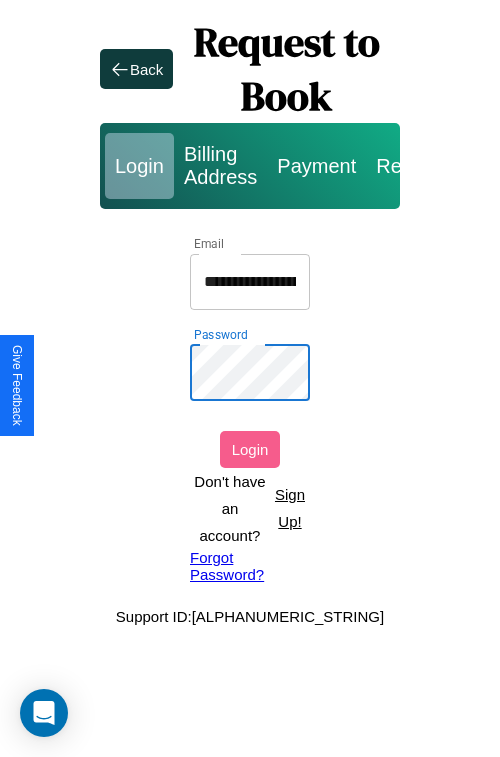click on "Login" at bounding box center (250, 449) 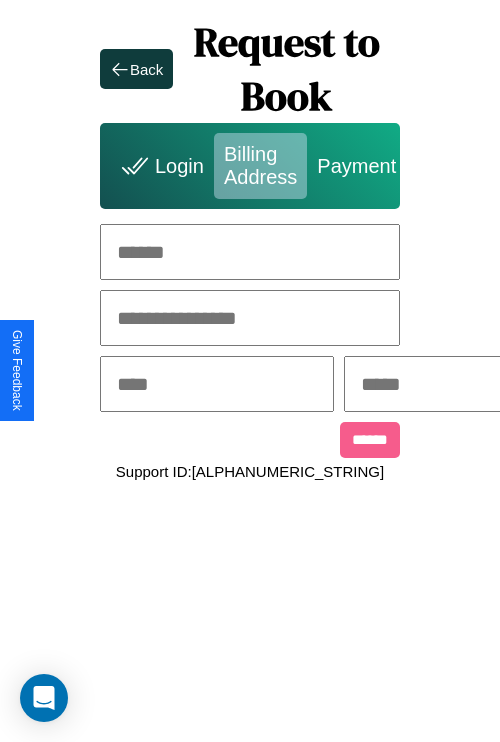 click at bounding box center (250, 252) 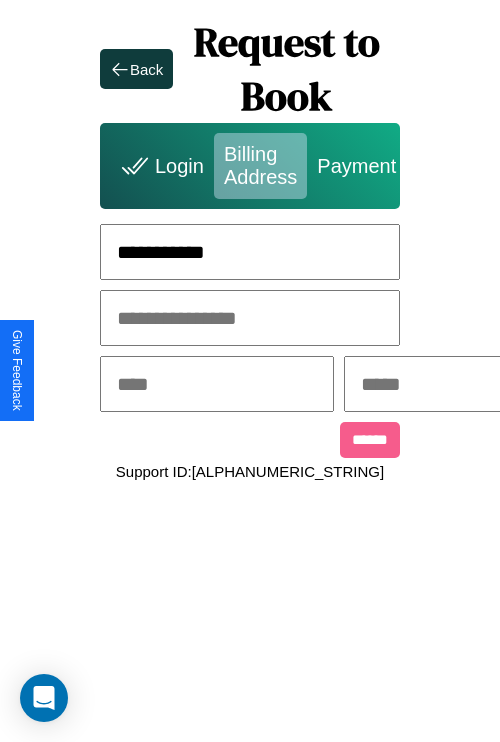 type on "**********" 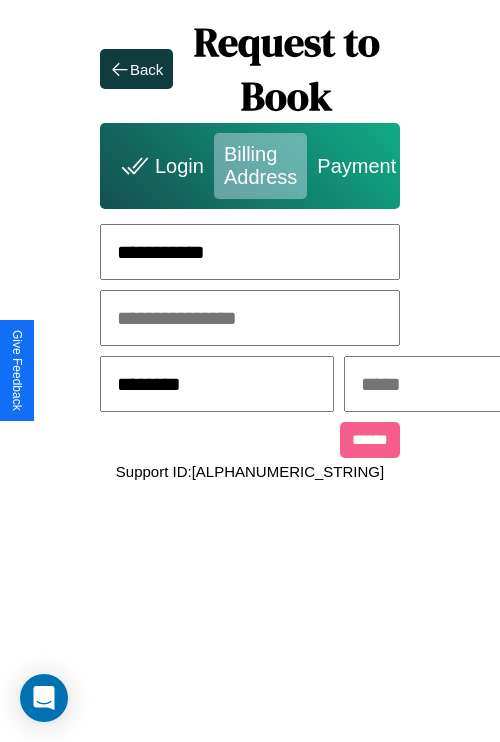 type on "********" 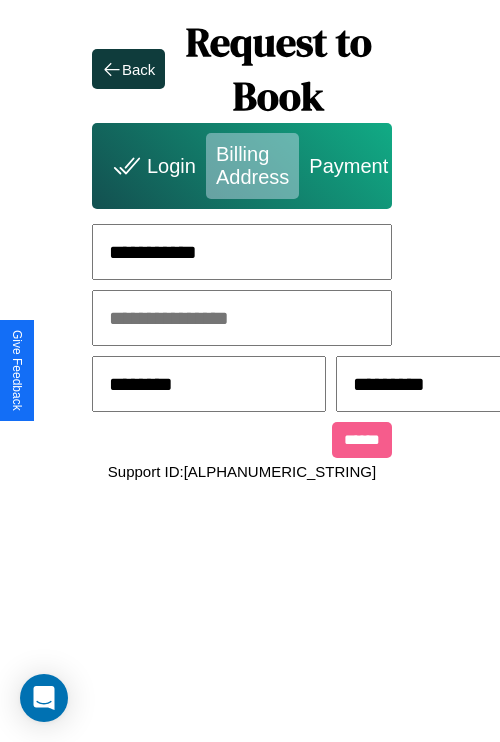 scroll, scrollTop: 0, scrollLeft: 517, axis: horizontal 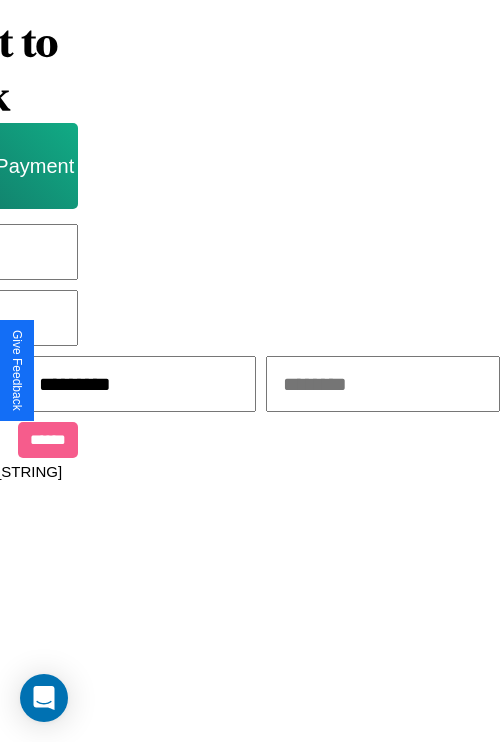 type on "*********" 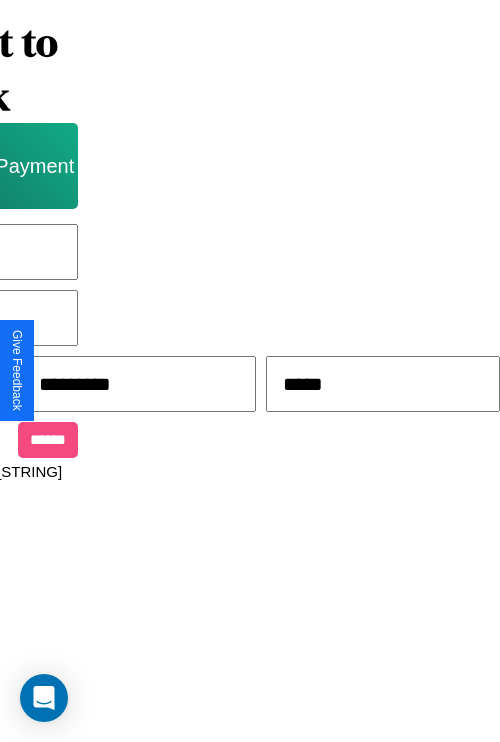 type on "*****" 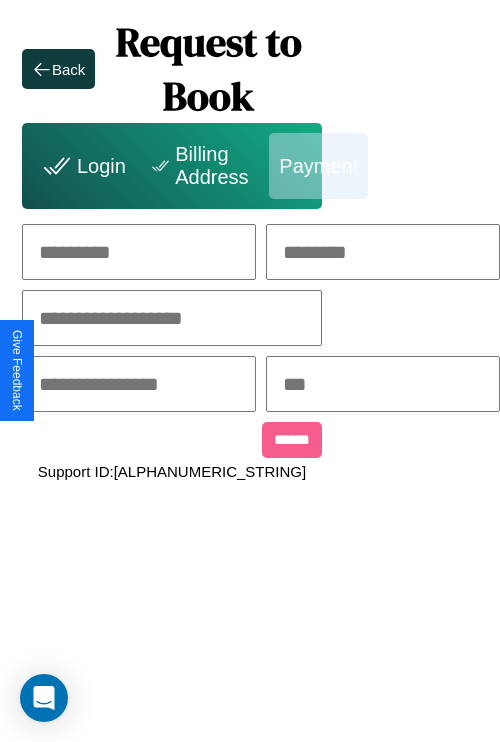 click at bounding box center [139, 252] 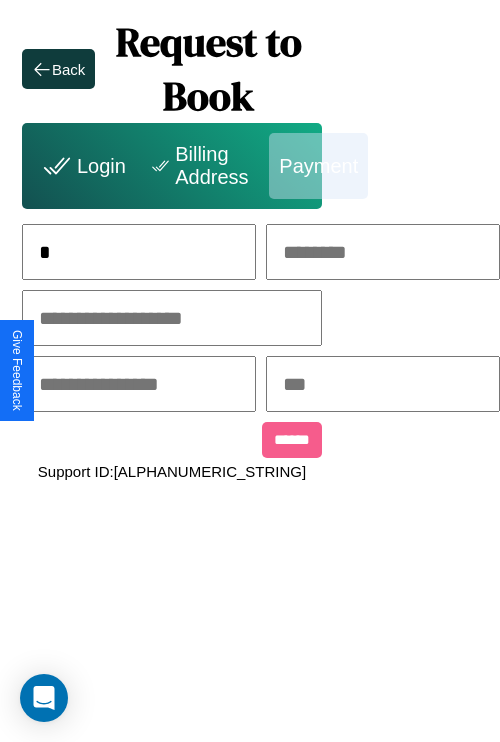 scroll, scrollTop: 0, scrollLeft: 128, axis: horizontal 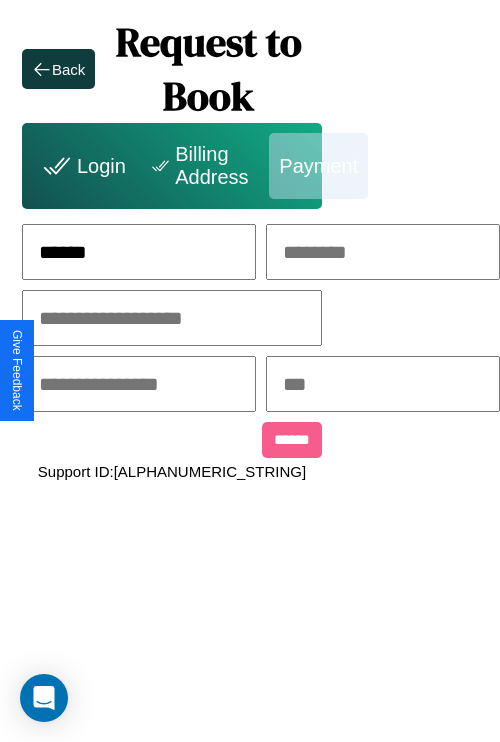 type on "******" 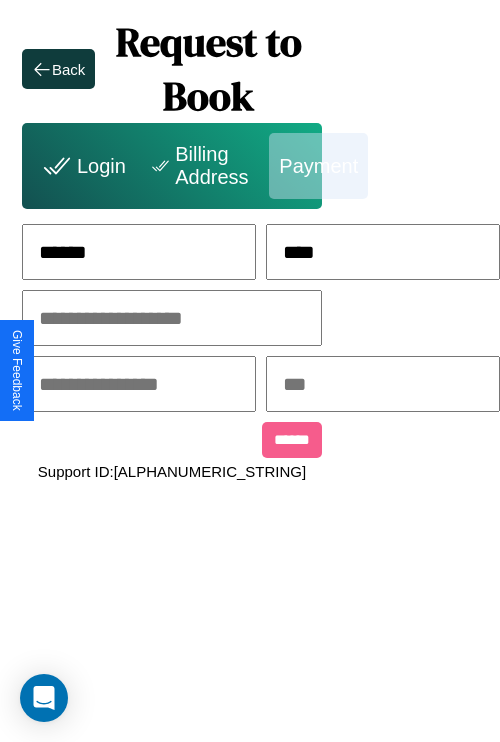 type on "****" 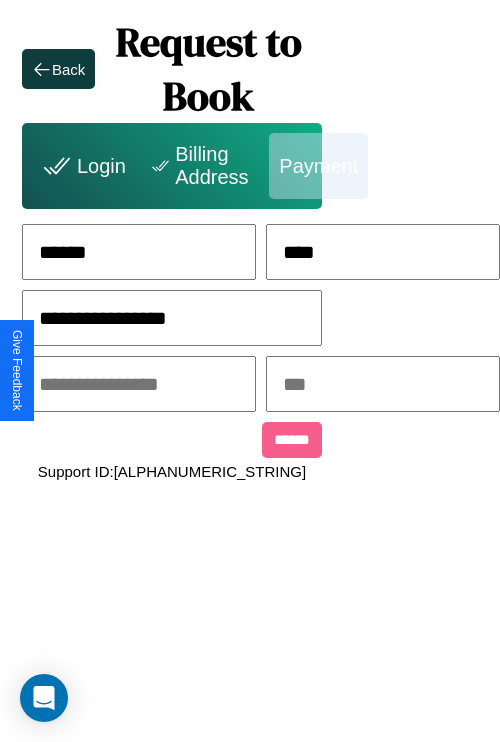 type on "**********" 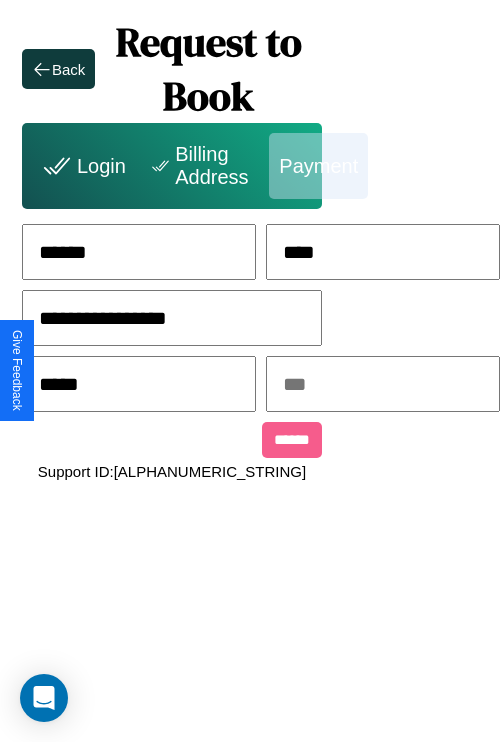 type on "*****" 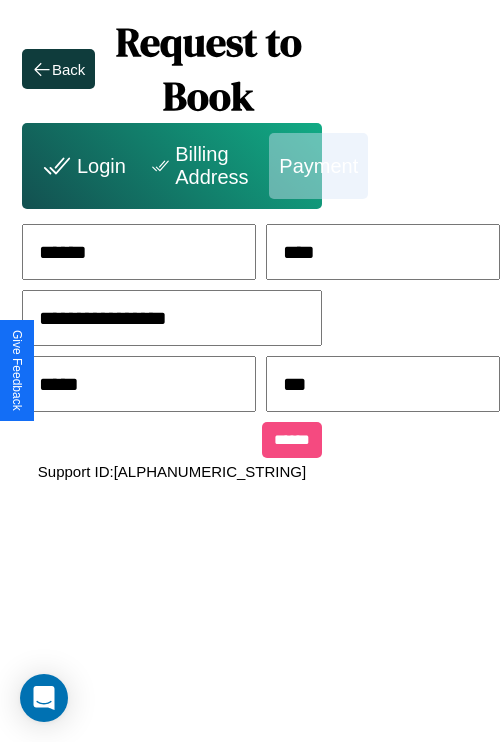 type on "***" 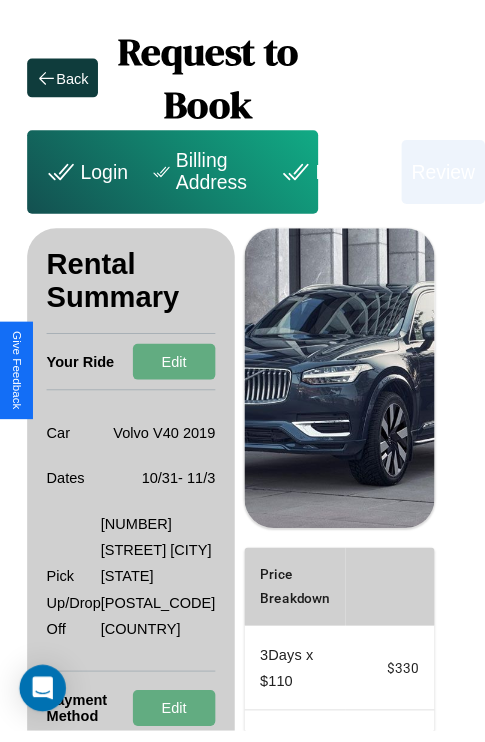 scroll, scrollTop: 0, scrollLeft: 72, axis: horizontal 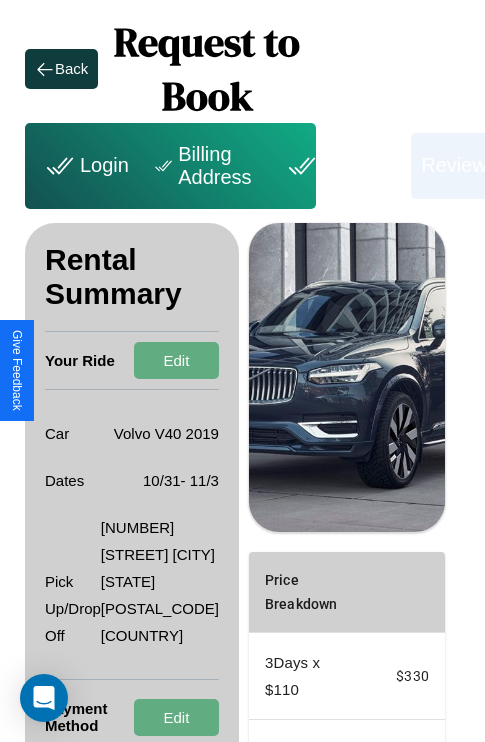 click on "Payment" at bounding box center [341, 166] 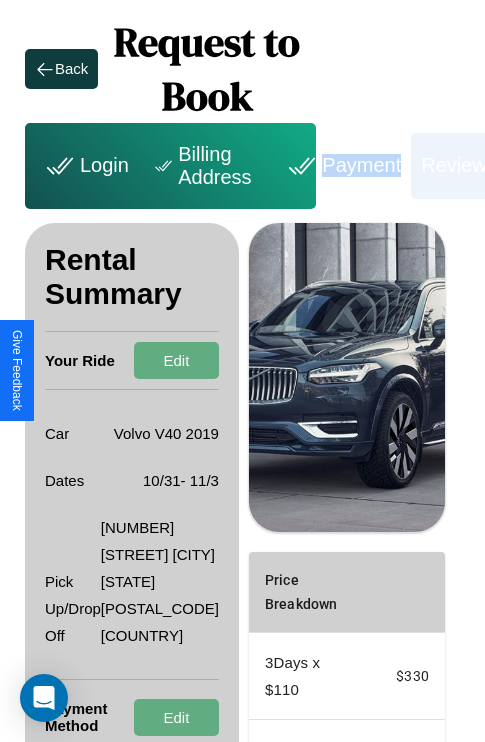 click on "Payment" at bounding box center (341, 166) 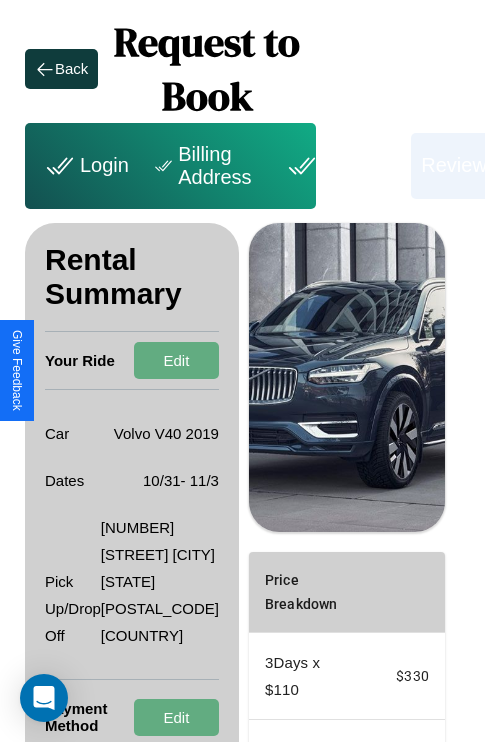 click on "Payment" at bounding box center (341, 166) 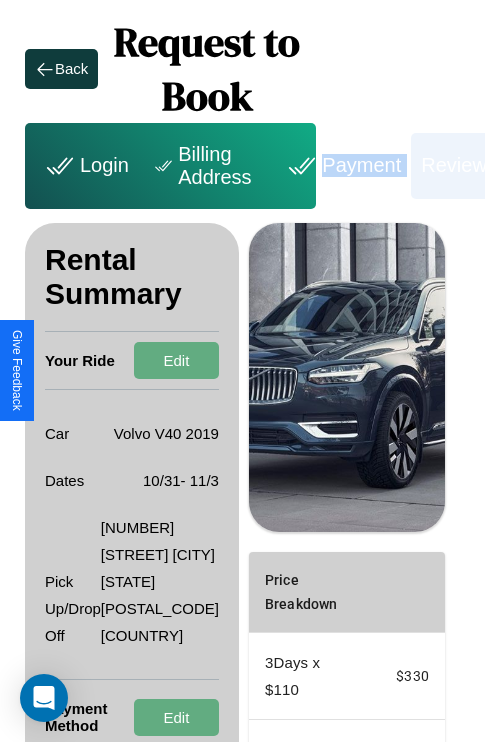 click on "Payment" at bounding box center [341, 166] 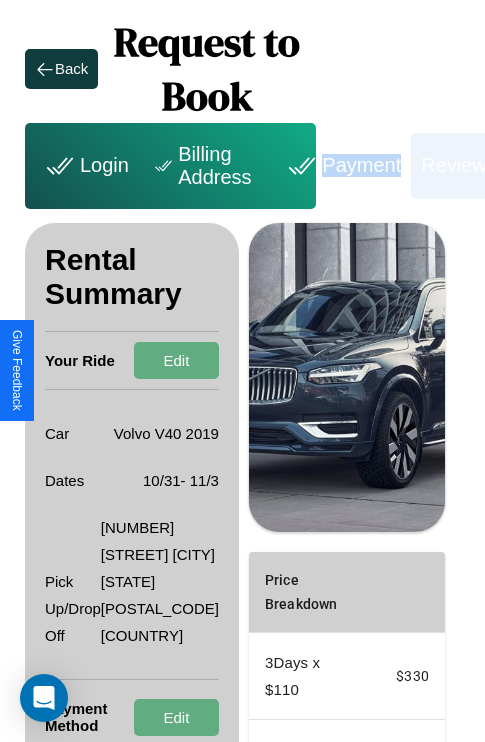 click on "Payment" at bounding box center (341, 166) 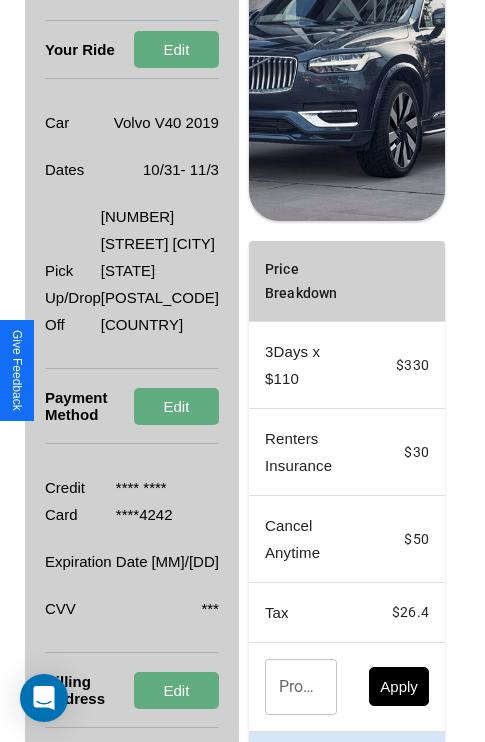 scroll, scrollTop: 455, scrollLeft: 72, axis: both 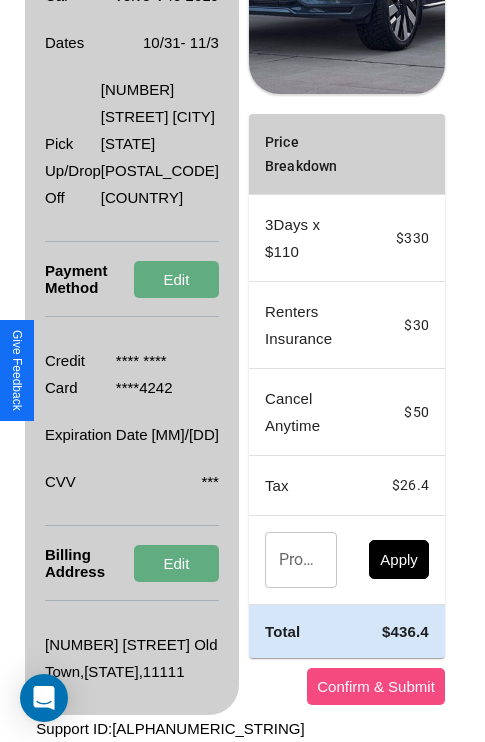 click on "Confirm & Submit" at bounding box center (376, 686) 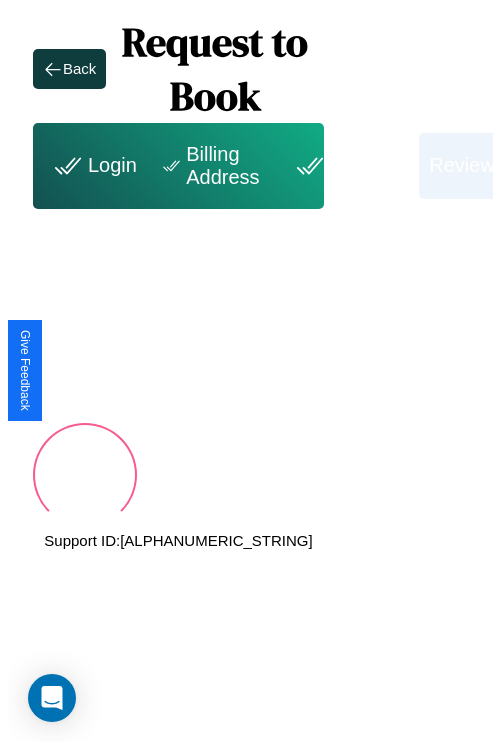 scroll, scrollTop: 0, scrollLeft: 72, axis: horizontal 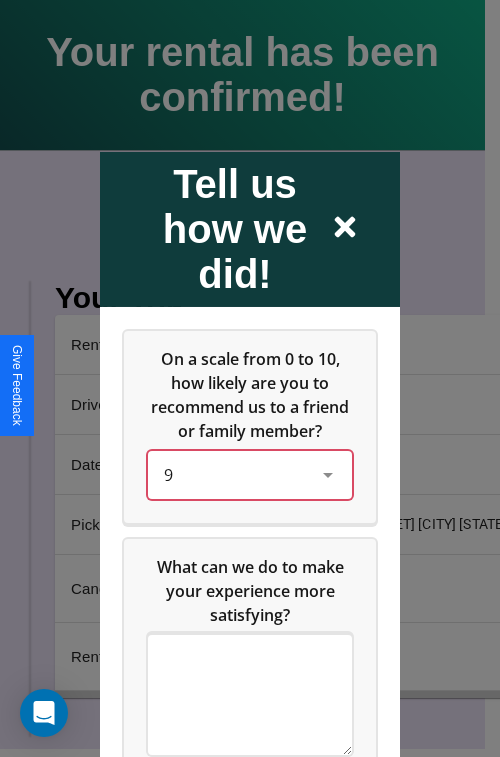 click on "9" at bounding box center (234, 474) 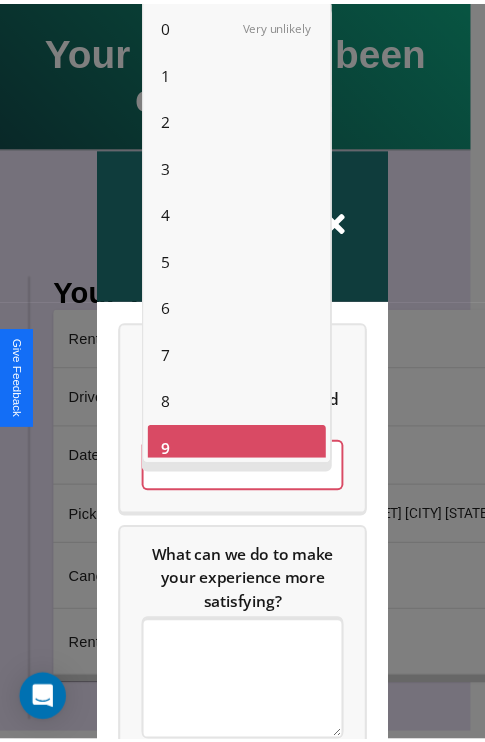 scroll, scrollTop: 14, scrollLeft: 0, axis: vertical 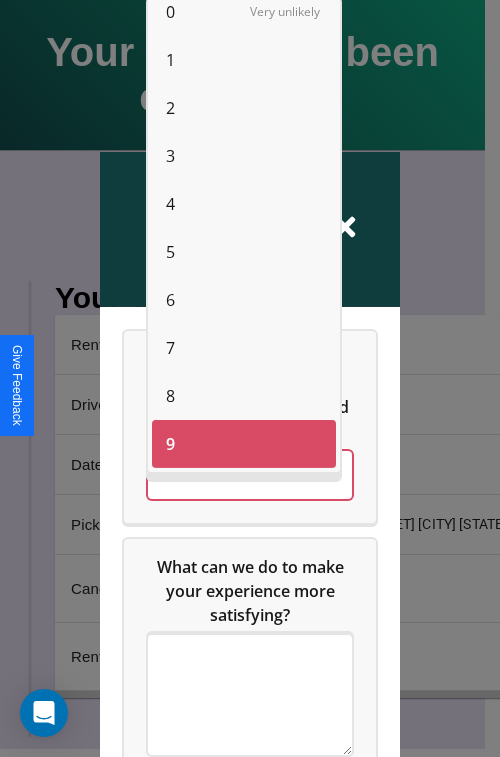 click on "3" at bounding box center (170, 156) 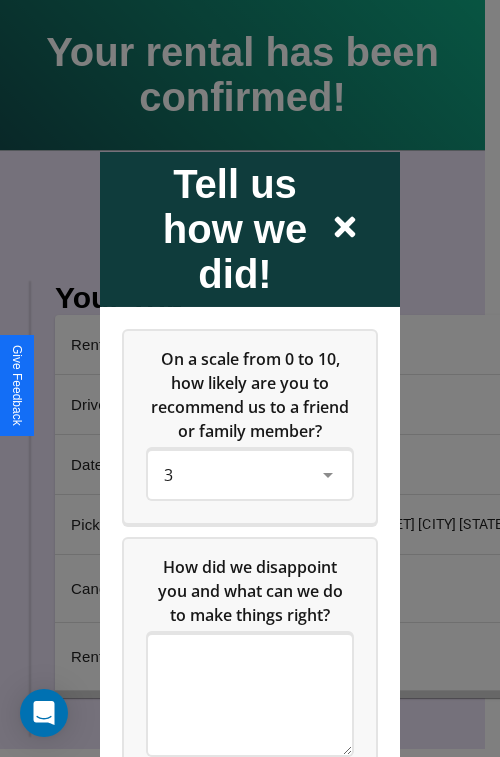 click 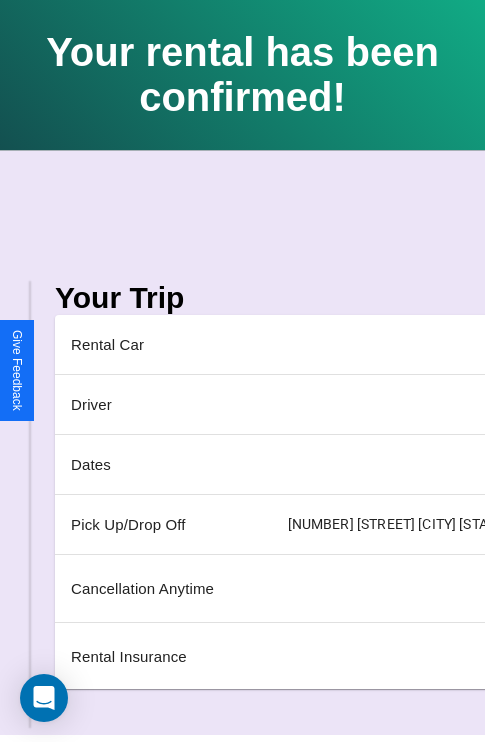 scroll, scrollTop: 0, scrollLeft: 235, axis: horizontal 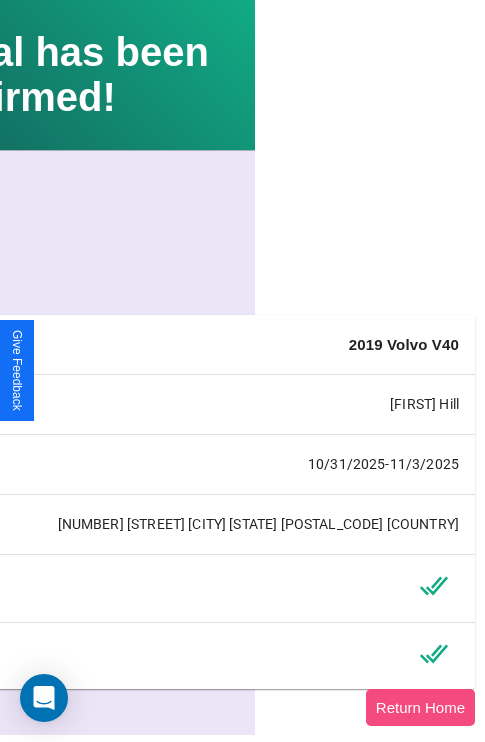 click on "Return Home" at bounding box center (420, 707) 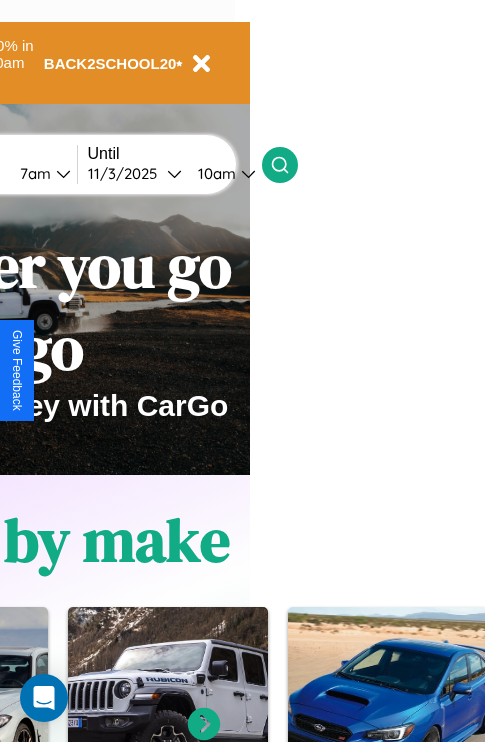 scroll, scrollTop: 0, scrollLeft: 0, axis: both 